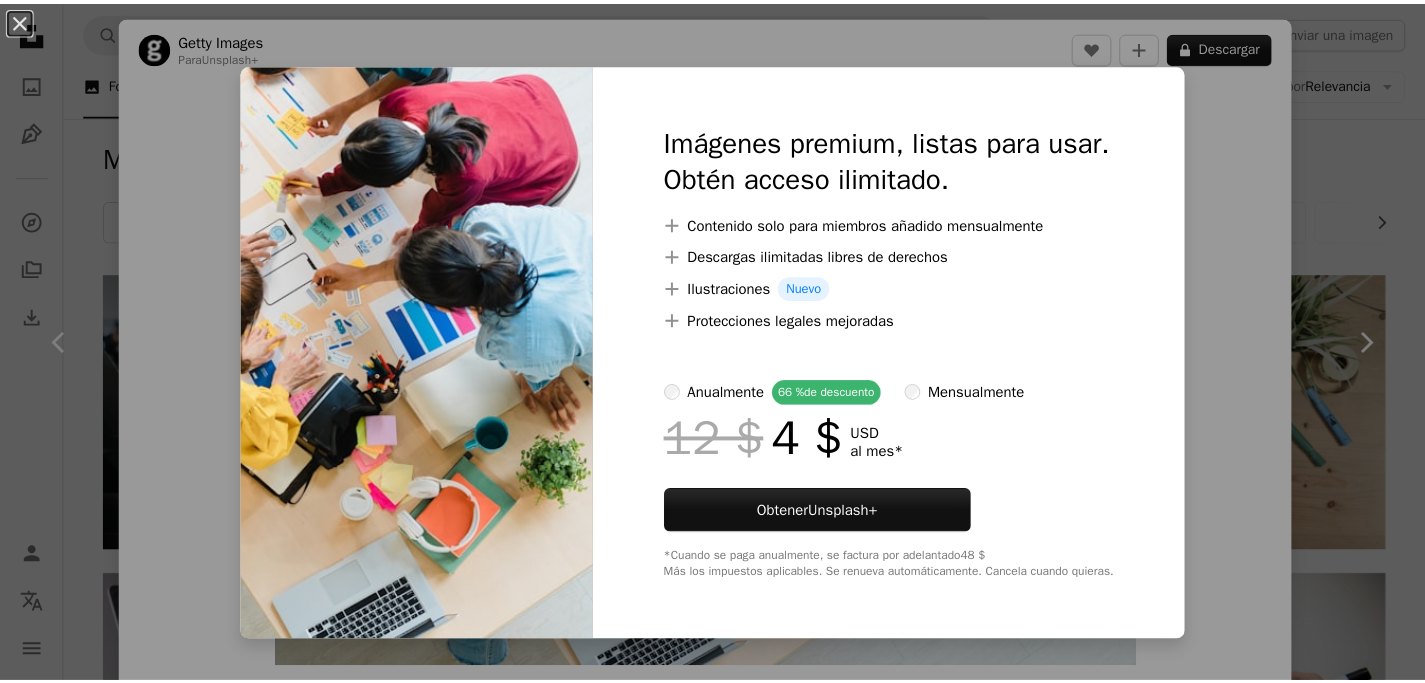 scroll, scrollTop: 0, scrollLeft: 0, axis: both 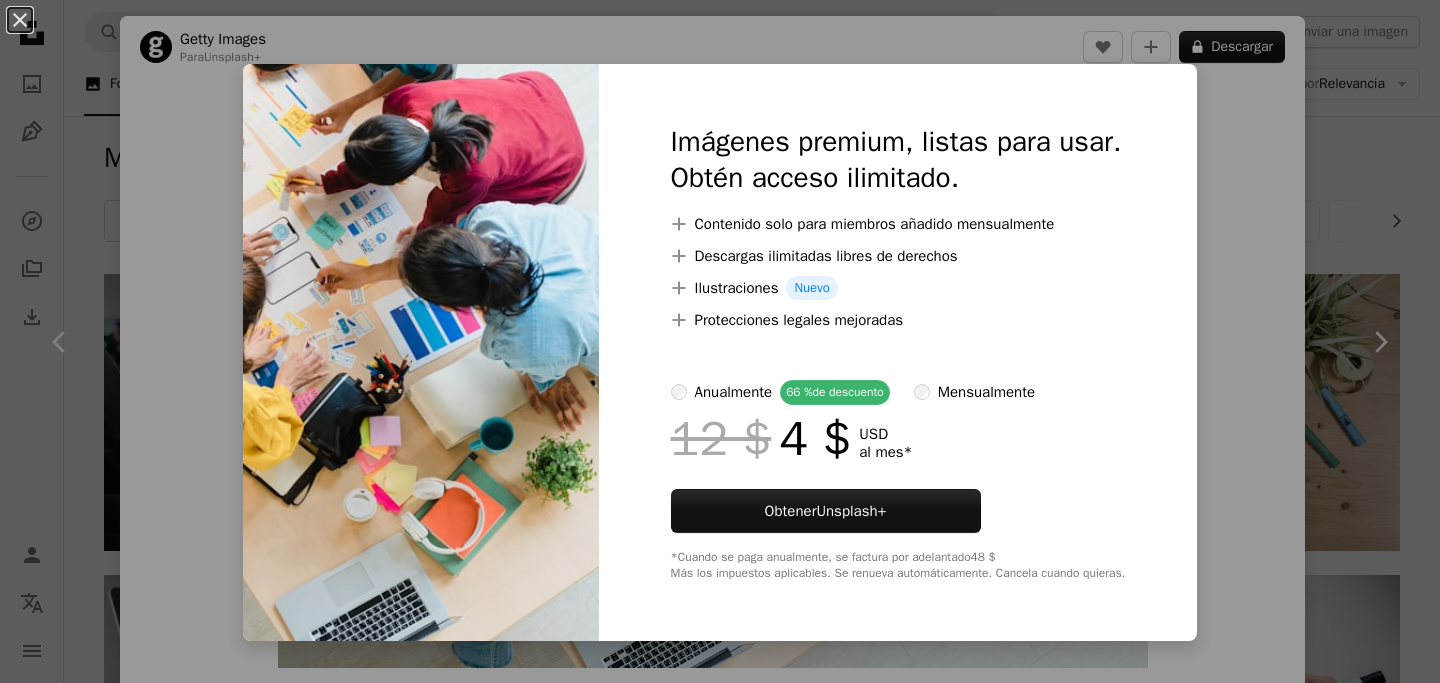 click on "An X shape Imágenes premium, listas para usar. Obtén acceso ilimitado. A plus sign Contenido solo para miembros añadido mensualmente A plus sign Descargas ilimitadas libres de derechos A plus sign Ilustraciones  Nuevo A plus sign Protecciones legales mejoradas anualmente 66 %  de descuento mensualmente 12 $   4 $ USD al mes * Obtener  Unsplash+ *Cuando se paga anualmente, se factura por adelantado  48 $ Más los impuestos aplicables. Se renueva automáticamente. Cancela cuando quieras." at bounding box center [720, 341] 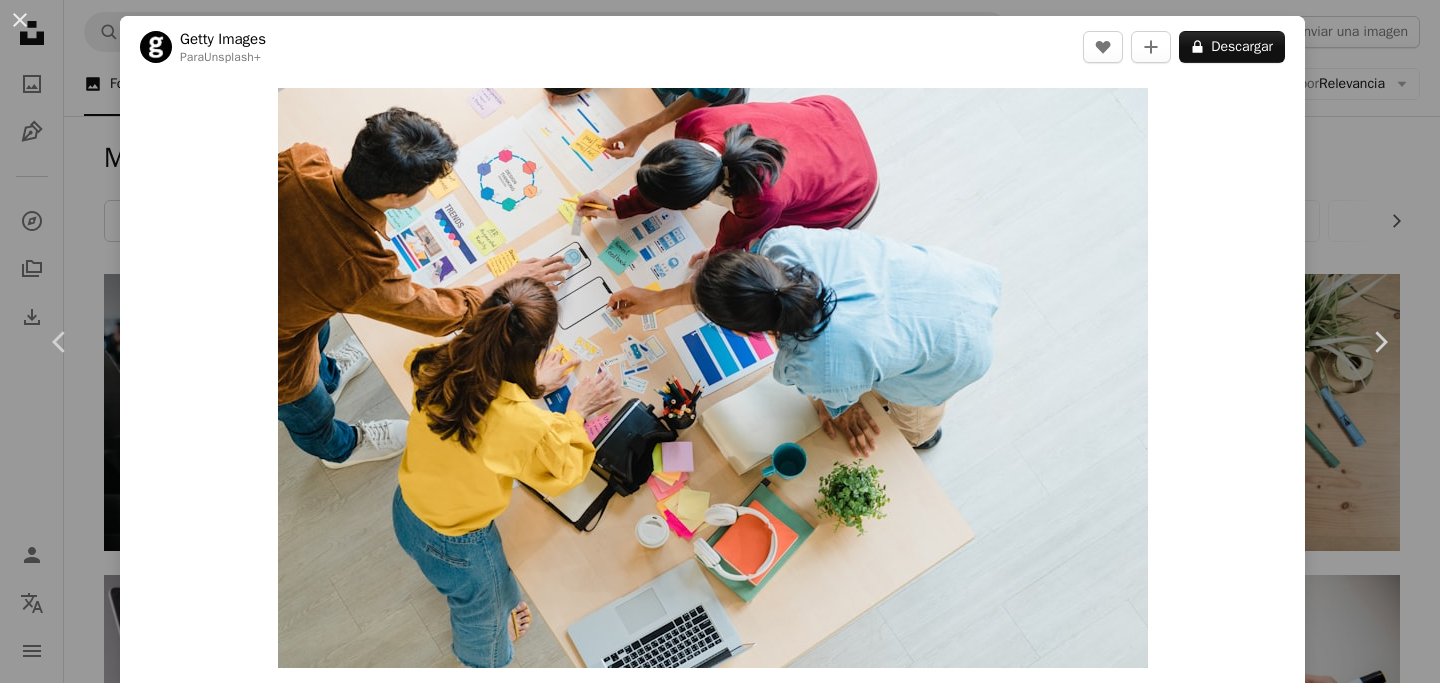 click on "An X shape Chevron left Chevron right Getty Images Para Unsplash+ A heart A plus sign A lock Descargar Zoom in Presentado en Negocios y Trabajo A forward-right arrow Compartir More Actions Calendar outlined Publicado el [DATE] Safety Con la Licencia Unsplash+ reunión diseño Tailandia Sólo para adultos hombres comunicación parlero creatividad Pequeña empresa emprendedor cooperación solución lluvia de ideas intercambio estrategia de negocios ocupación Finanzas y economía directamente arriba Imágenes gratuitas Imágenes relacionadas Plus sign for Unsplash+ A heart A plus sign Curated Lifestyle Para Unsplash+ A lock Descargar Plus sign for Unsplash+ A heart A plus sign Getty Images Para Unsplash+ A lock Descargar Plus sign for Unsplash+ A heart A plus sign Getty Images Para Unsplash+ A lock Descargar Plus sign for Unsplash+ A heart A plus sign Getty Images Para Unsplash+ A lock Descargar" at bounding box center (720, 341) 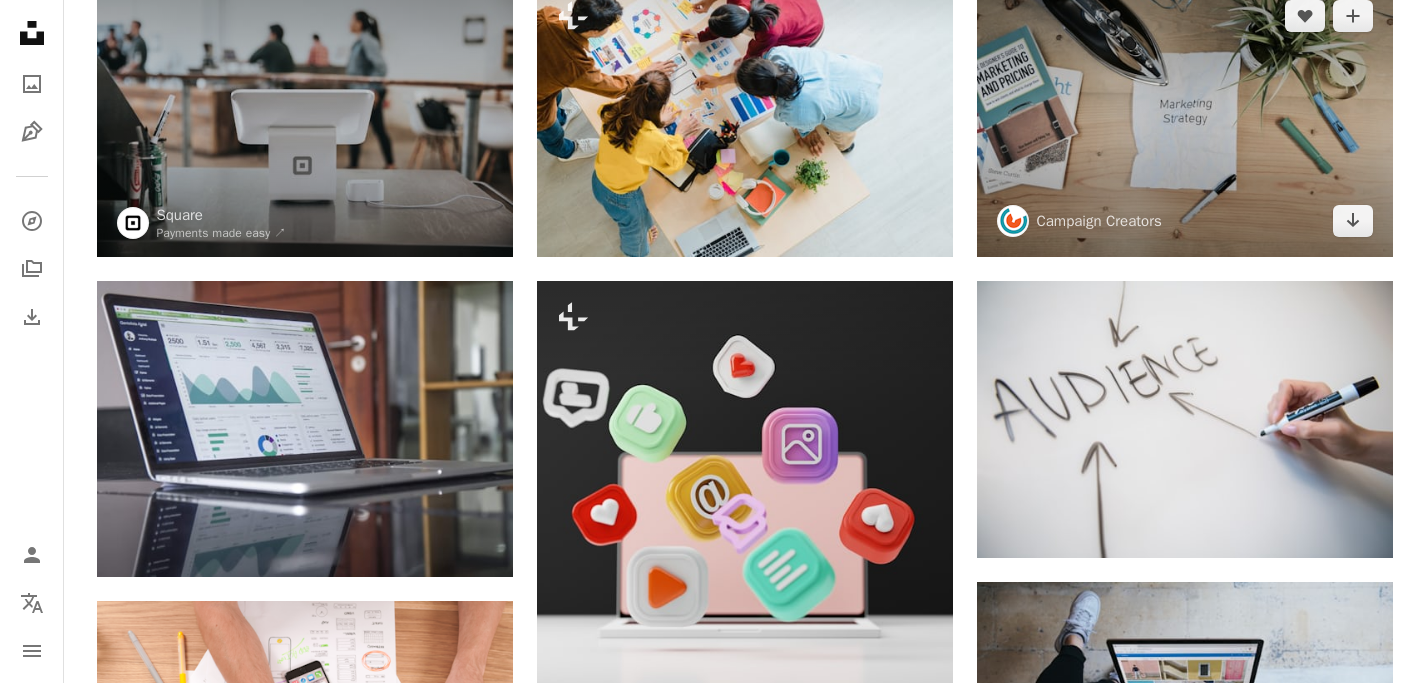 scroll, scrollTop: 0, scrollLeft: 0, axis: both 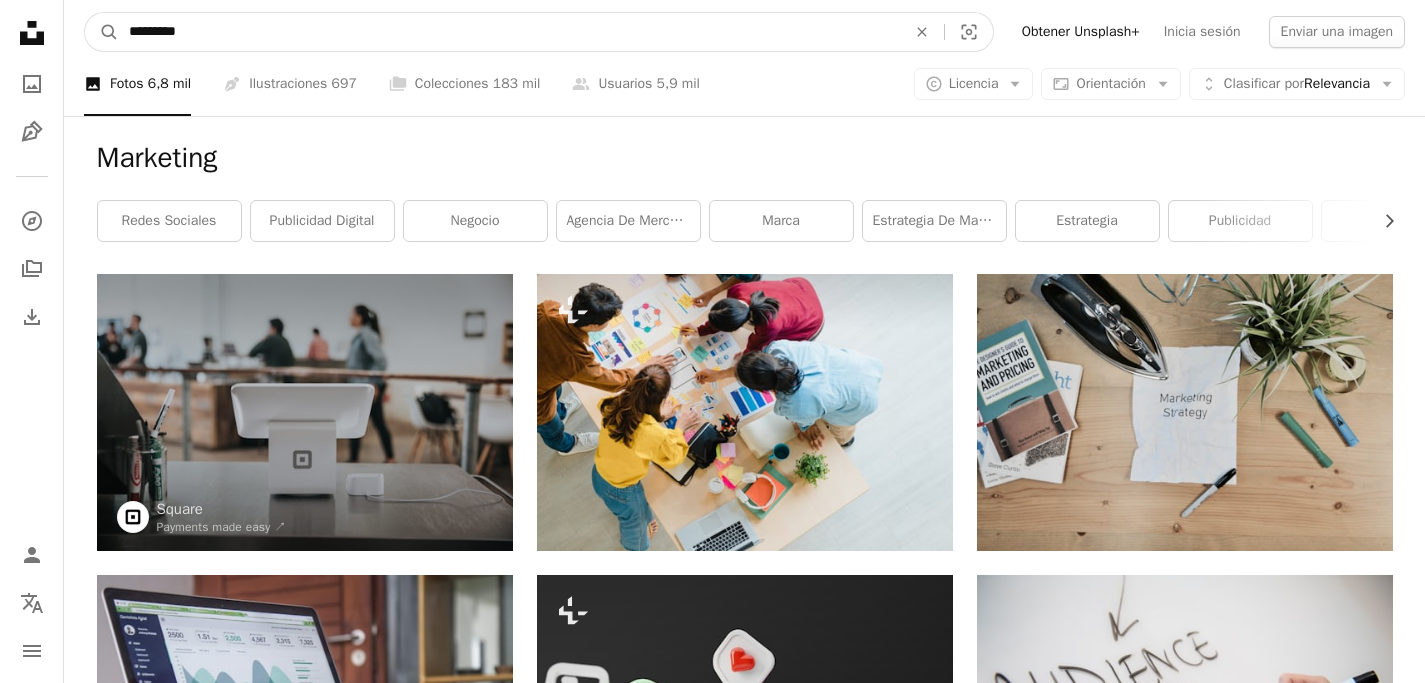click on "*********" at bounding box center [509, 32] 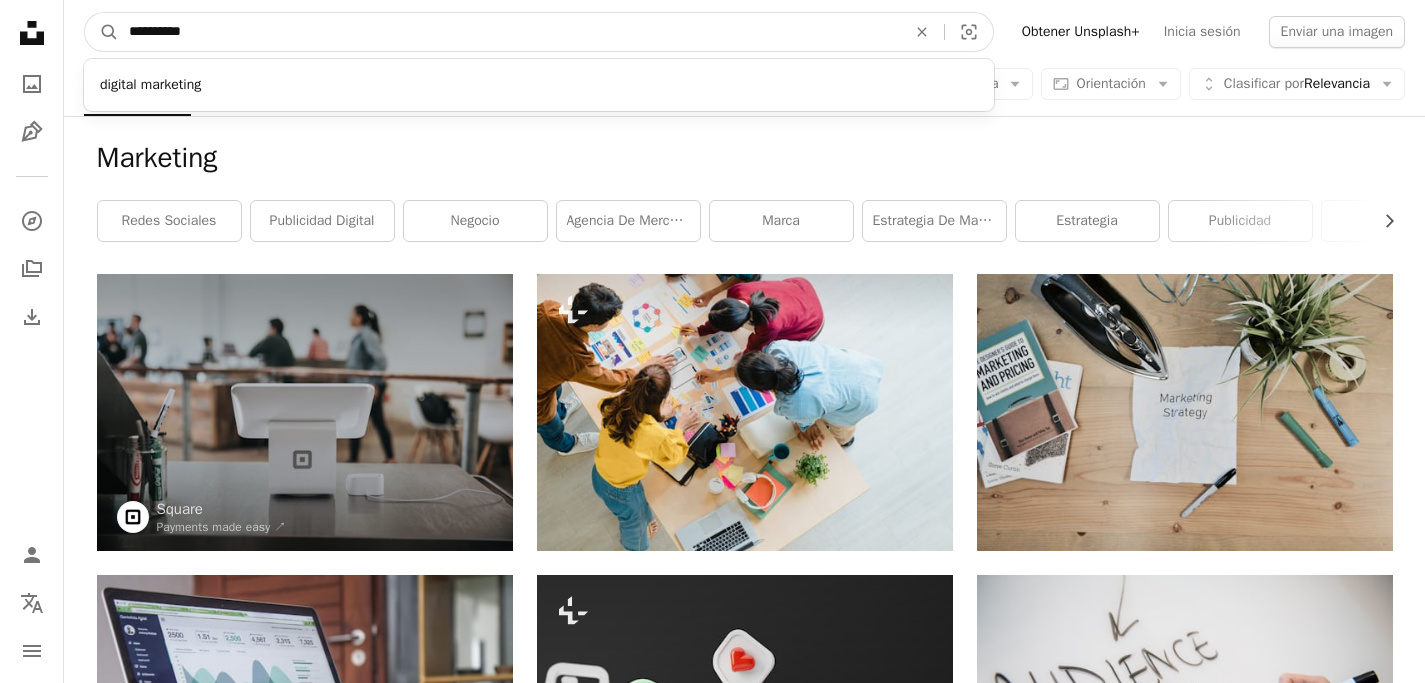click on "*********" at bounding box center (509, 32) 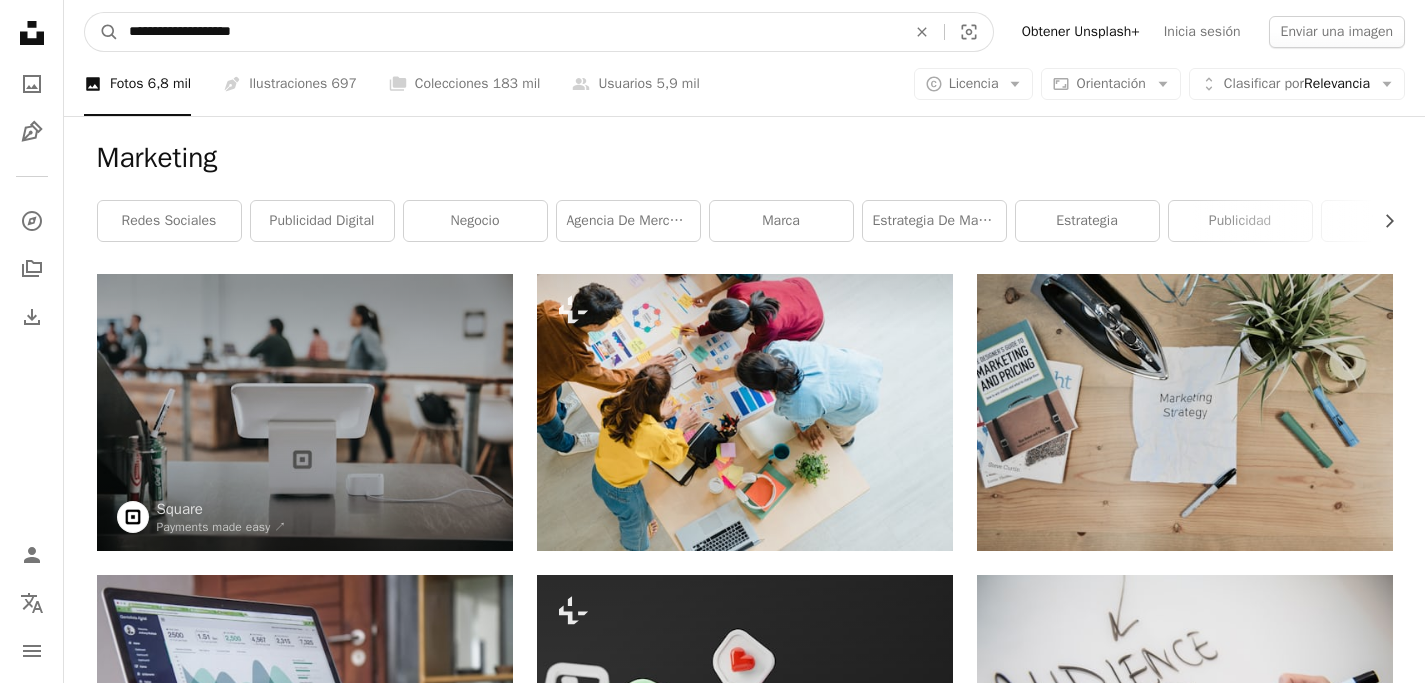 type on "**********" 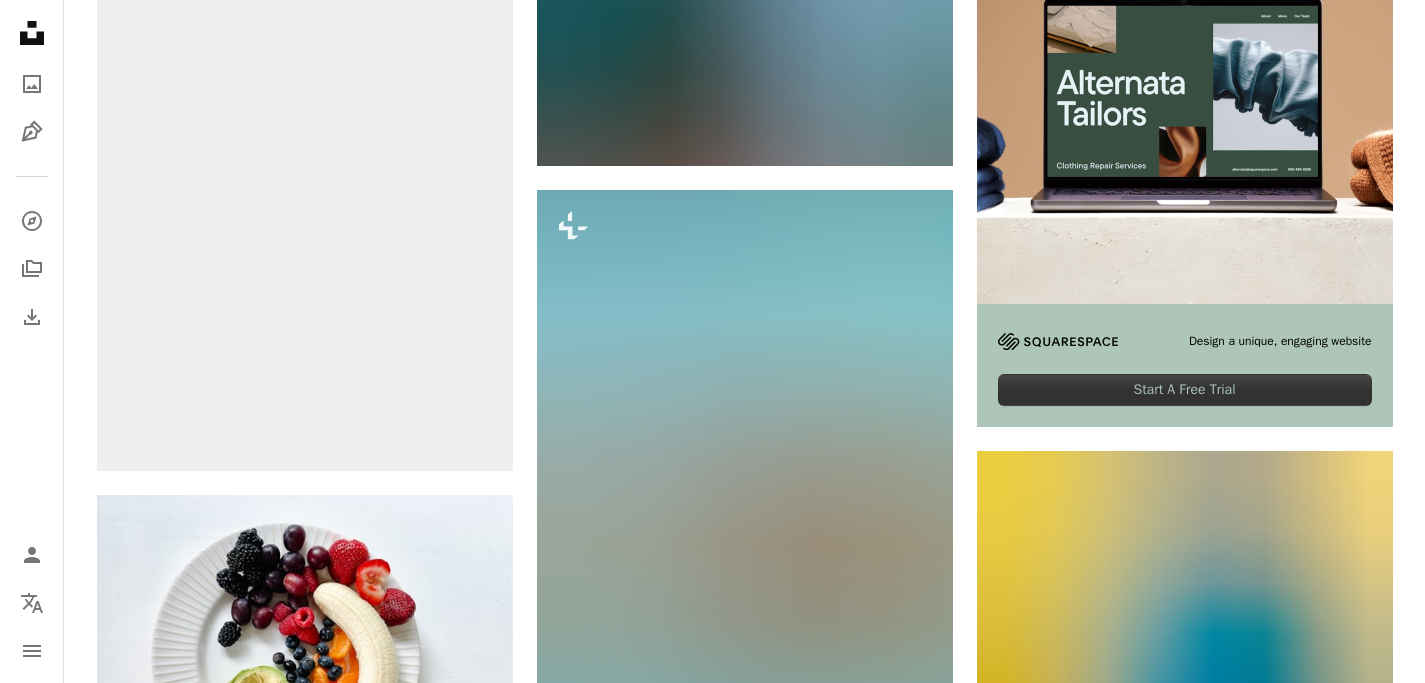 scroll, scrollTop: 0, scrollLeft: 0, axis: both 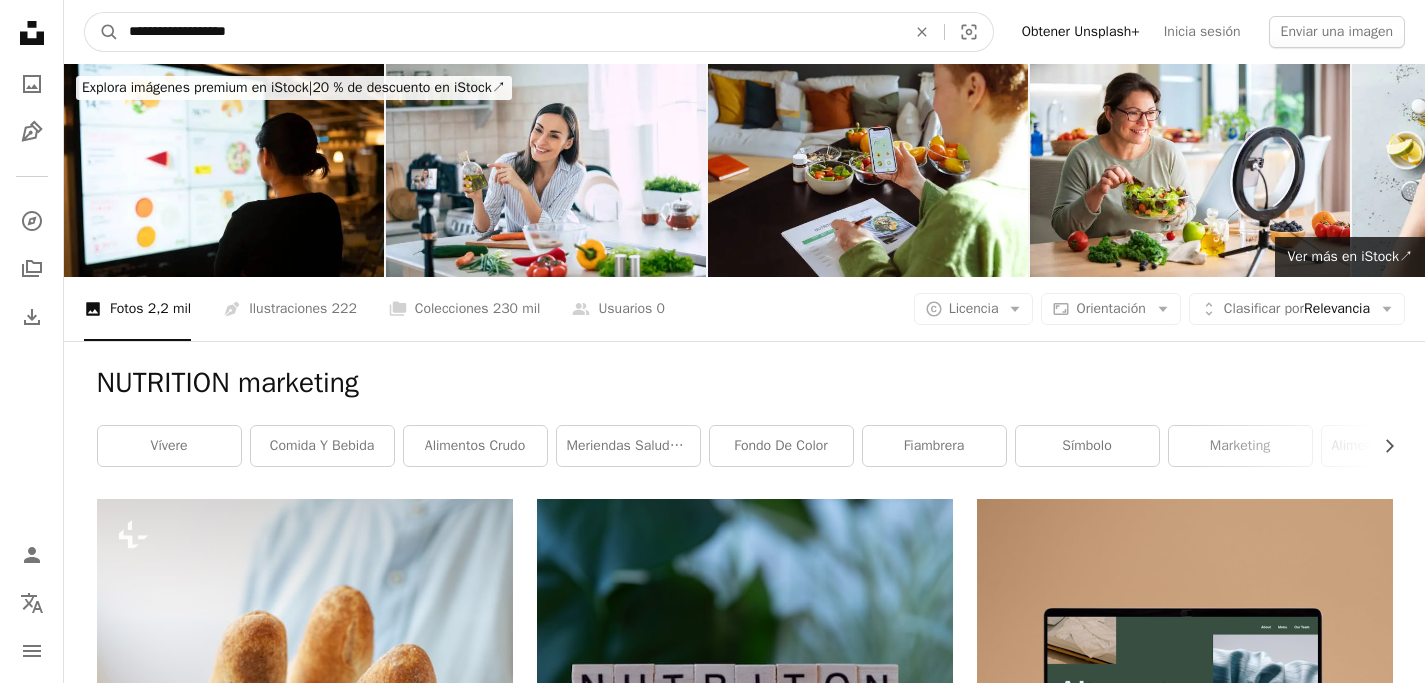 drag, startPoint x: 208, startPoint y: 31, endPoint x: 77, endPoint y: 23, distance: 131.24405 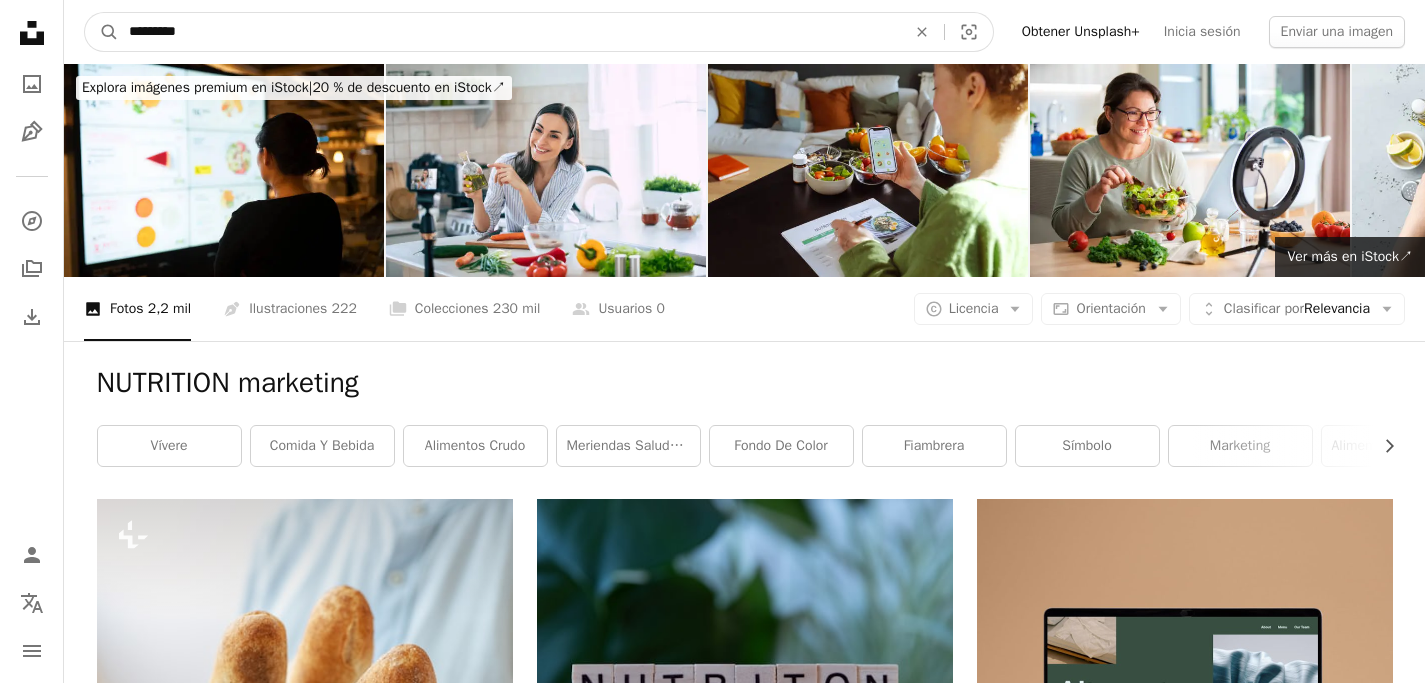 type on "*********" 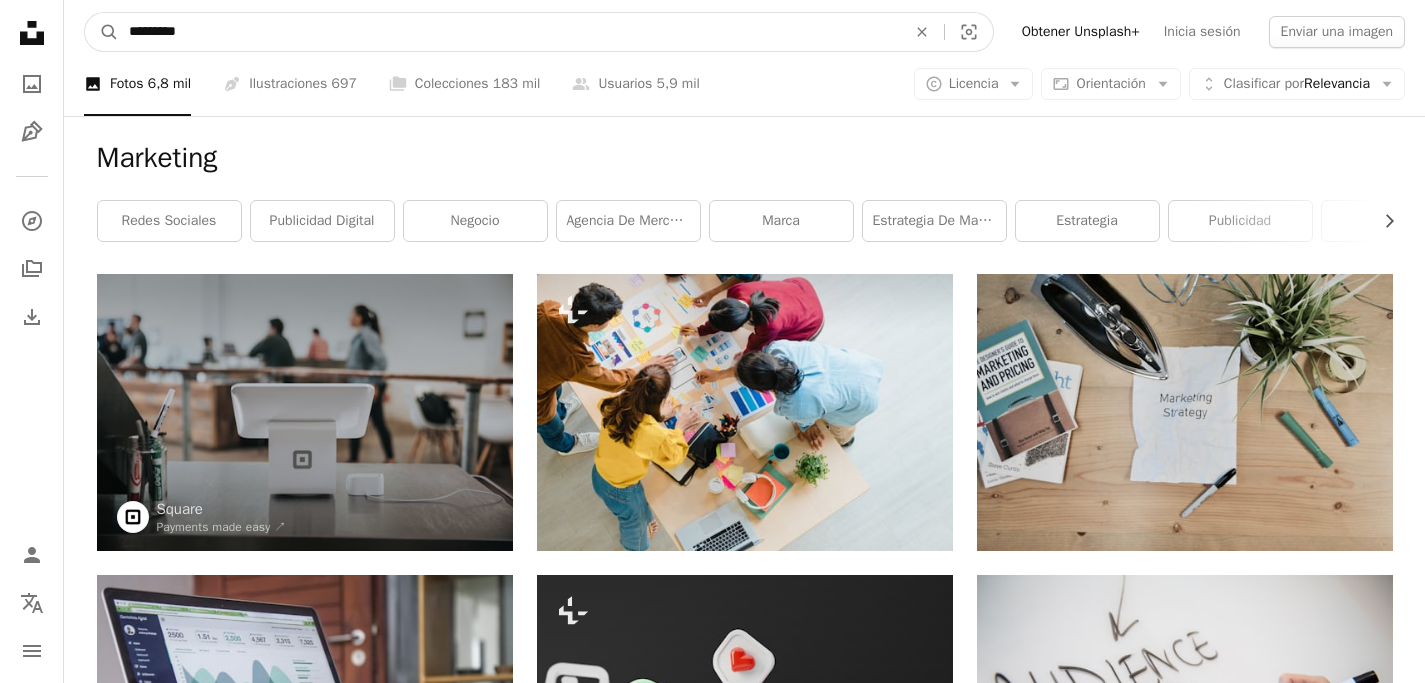 click on "*********" at bounding box center (509, 32) 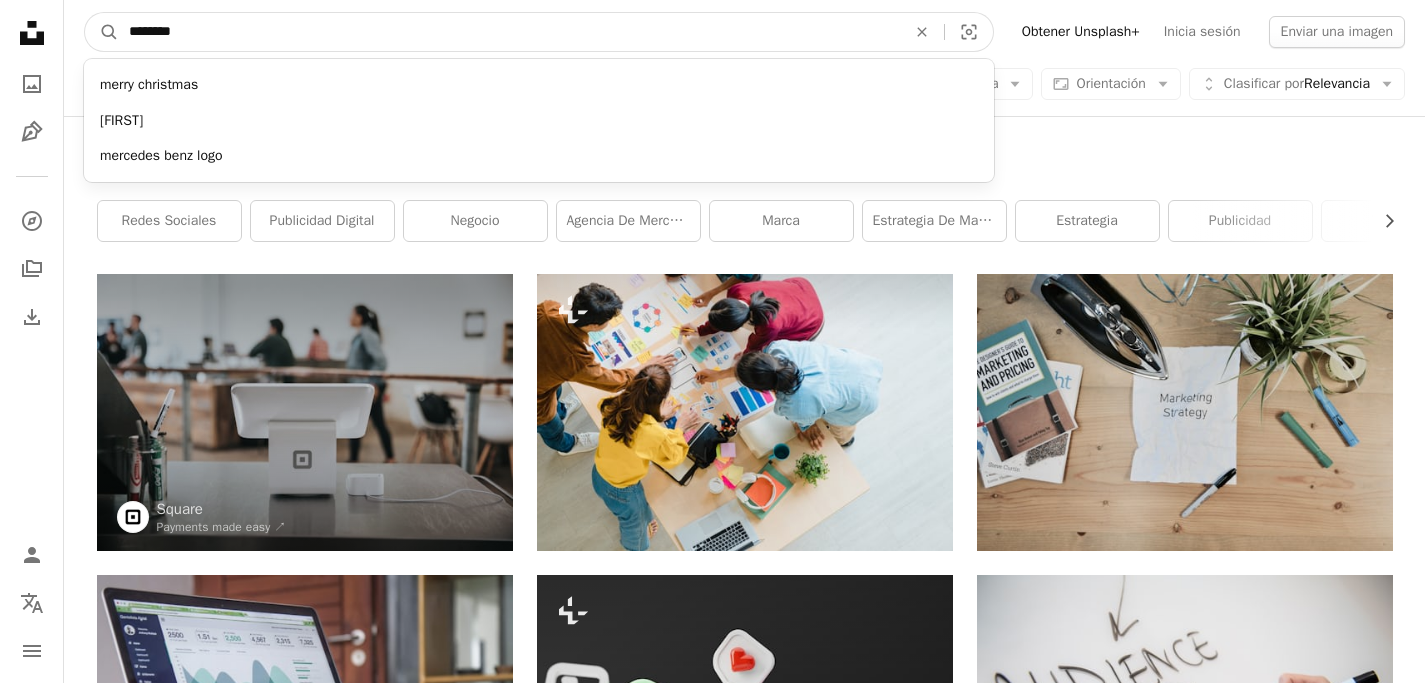 type on "********" 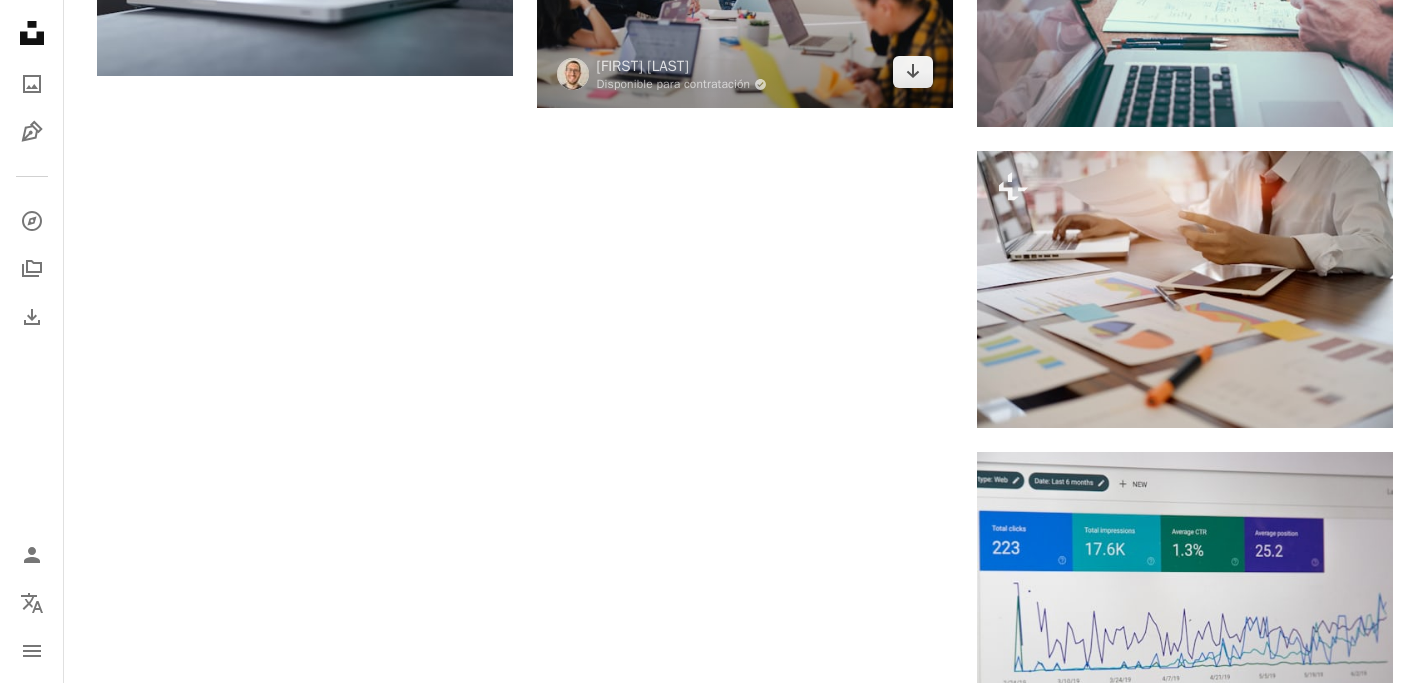 scroll, scrollTop: 2977, scrollLeft: 0, axis: vertical 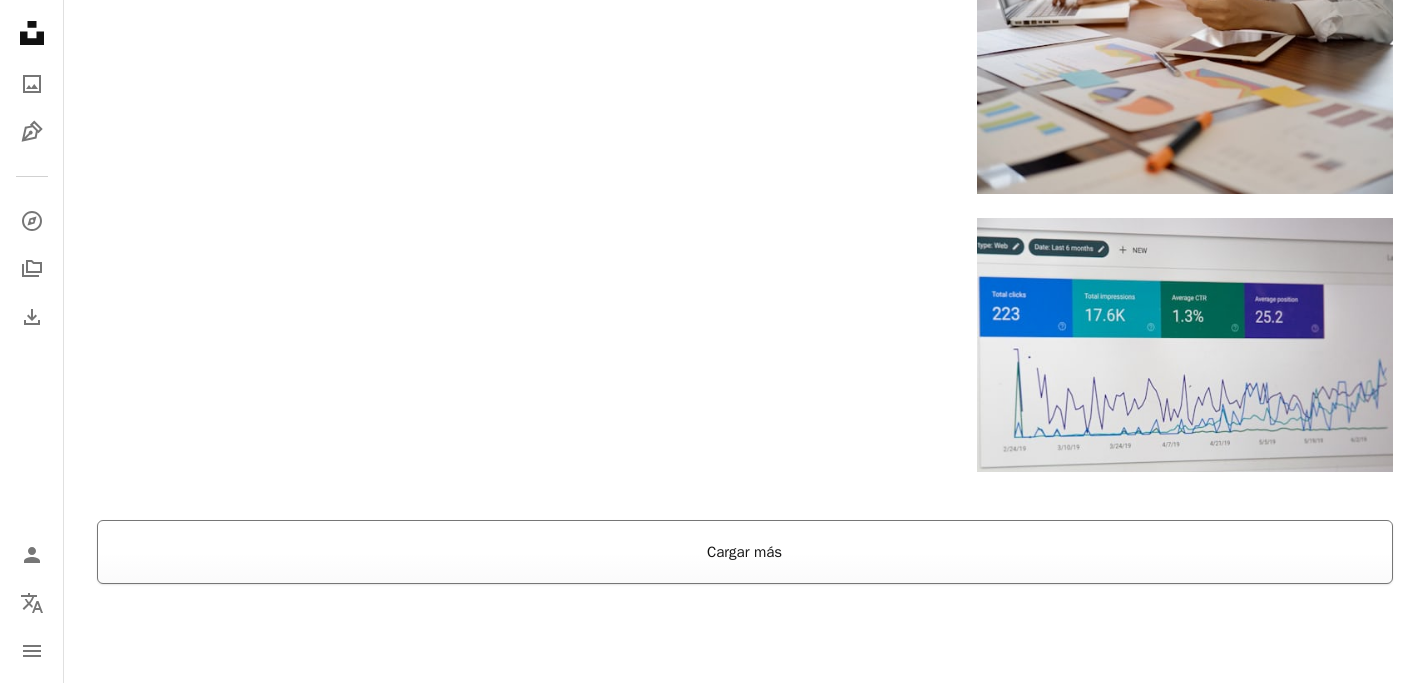 click on "Cargar más" at bounding box center [745, 552] 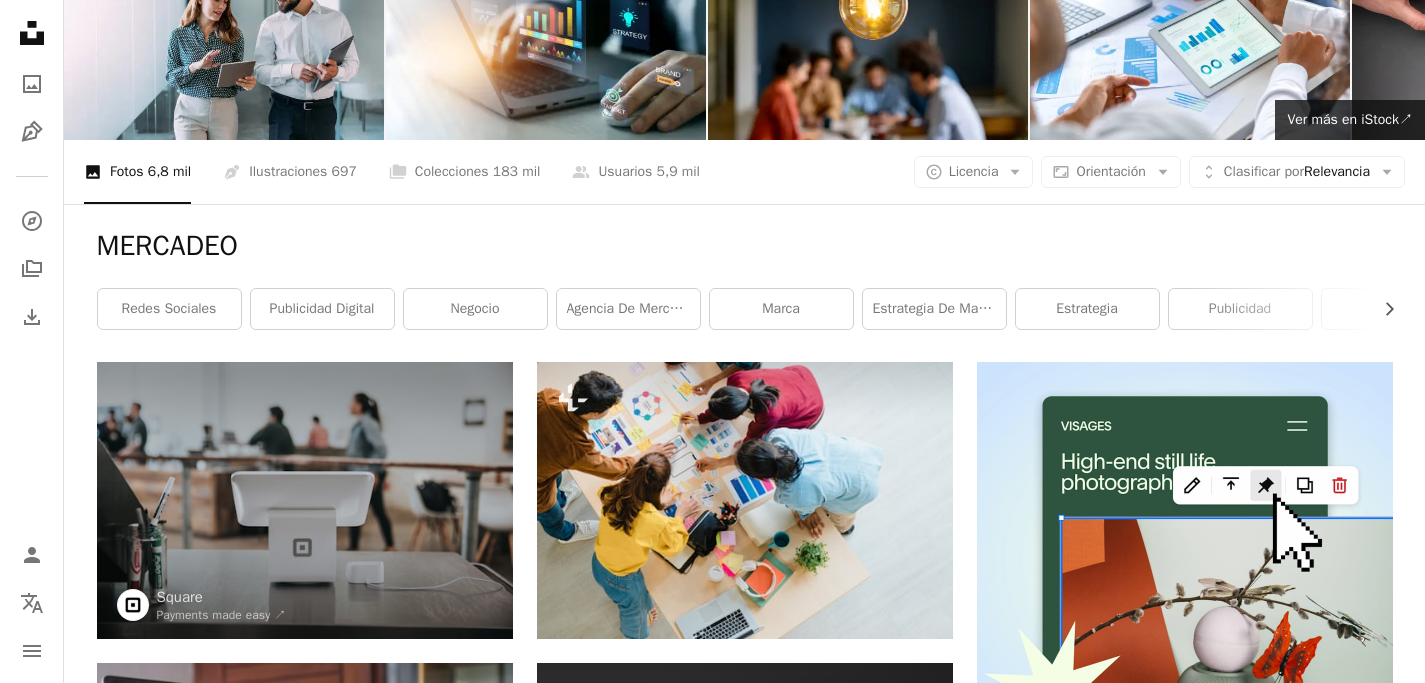 scroll, scrollTop: 186, scrollLeft: 0, axis: vertical 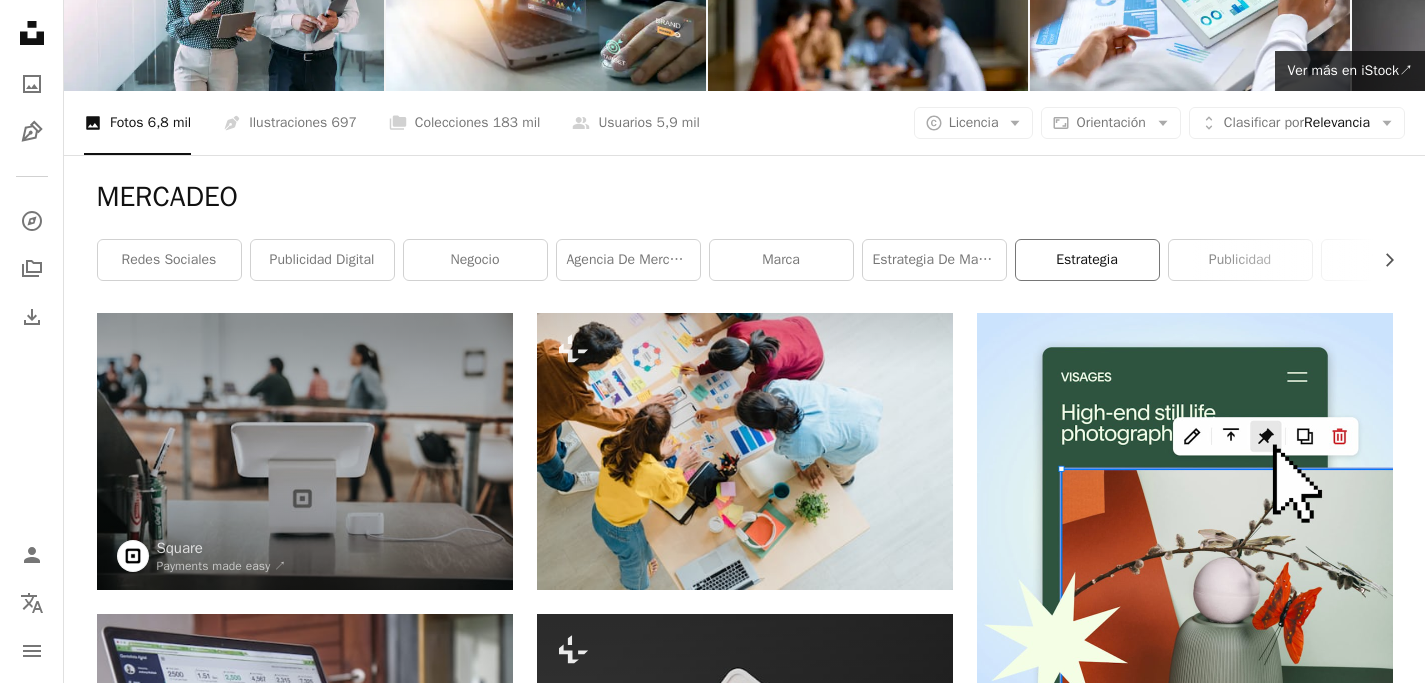 click on "estrategia" at bounding box center [1087, 260] 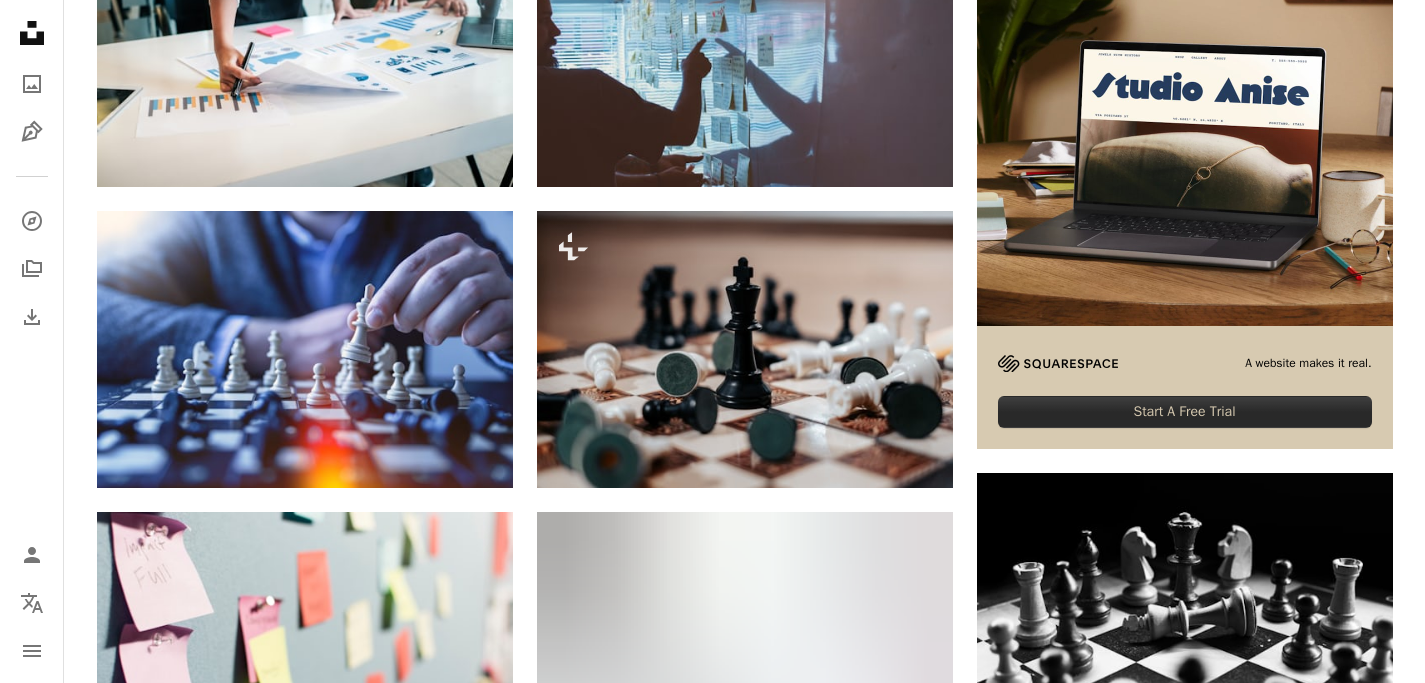 scroll, scrollTop: 0, scrollLeft: 0, axis: both 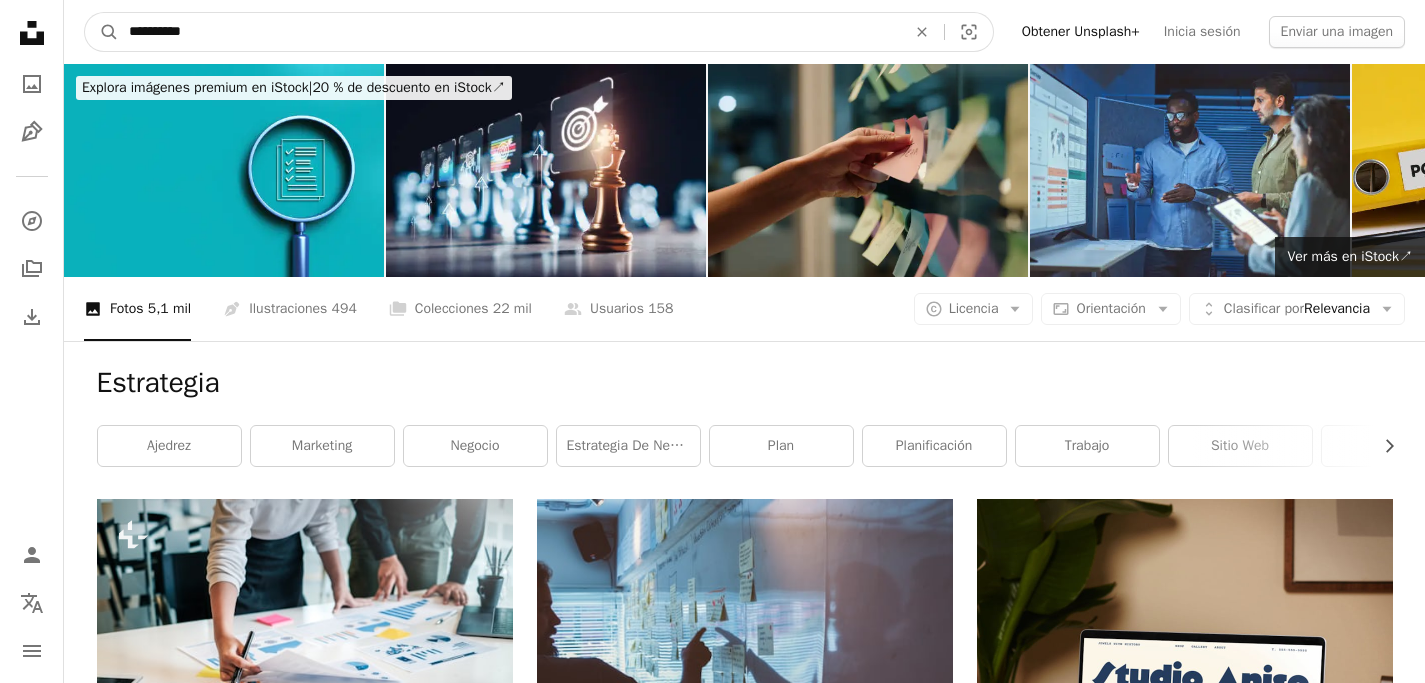 click on "**********" at bounding box center (509, 32) 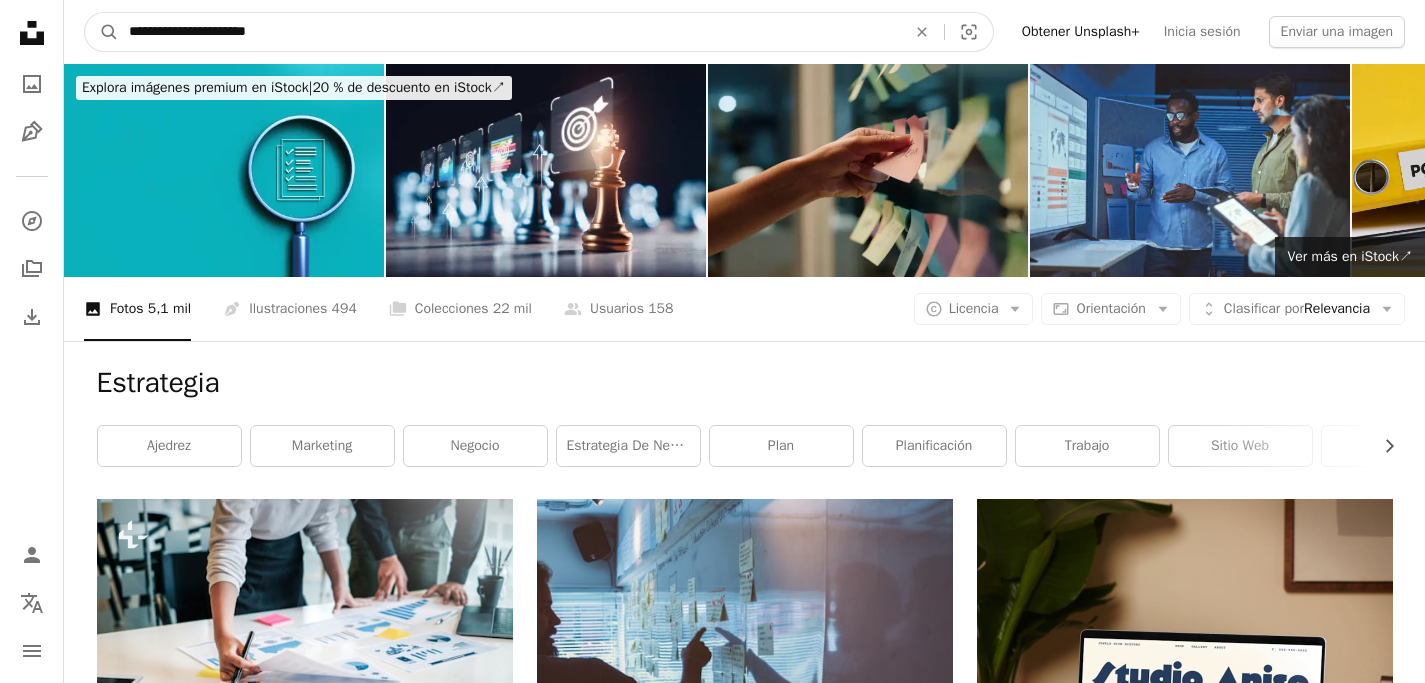 click on "A magnifying glass" at bounding box center [102, 32] 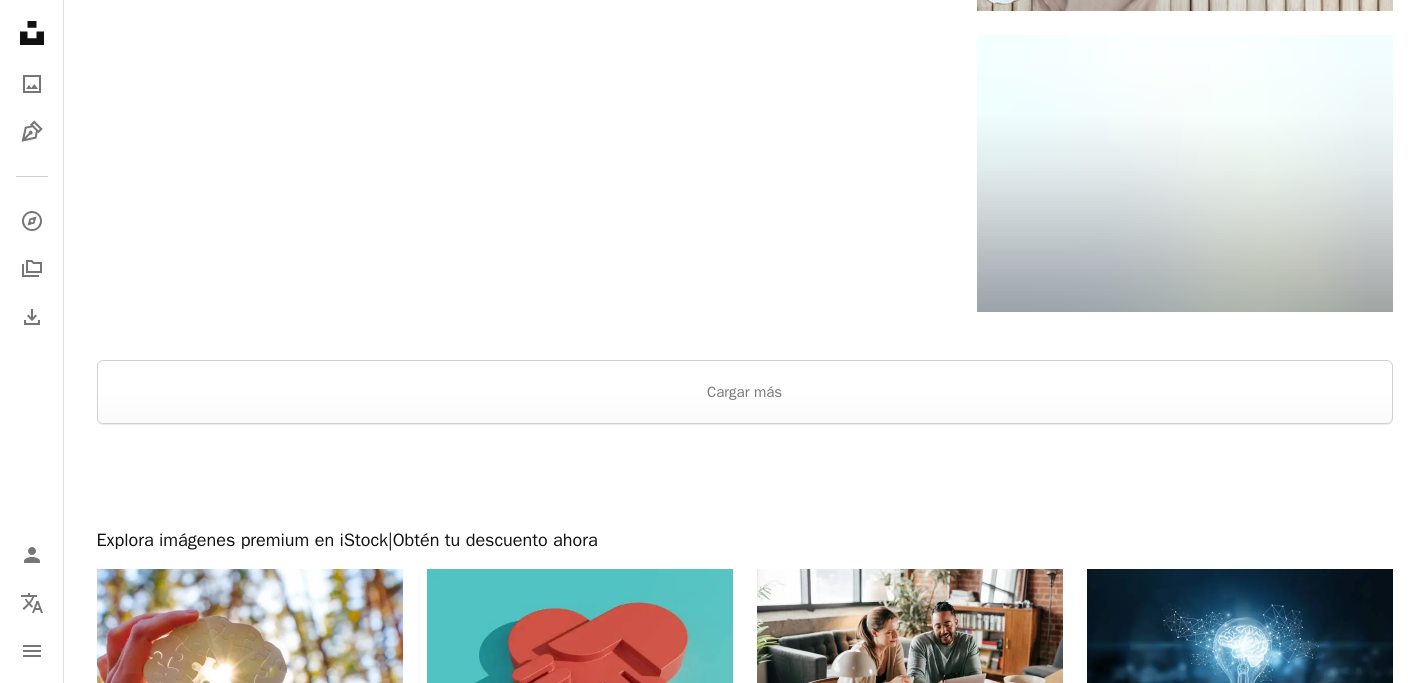 scroll, scrollTop: 4047, scrollLeft: 0, axis: vertical 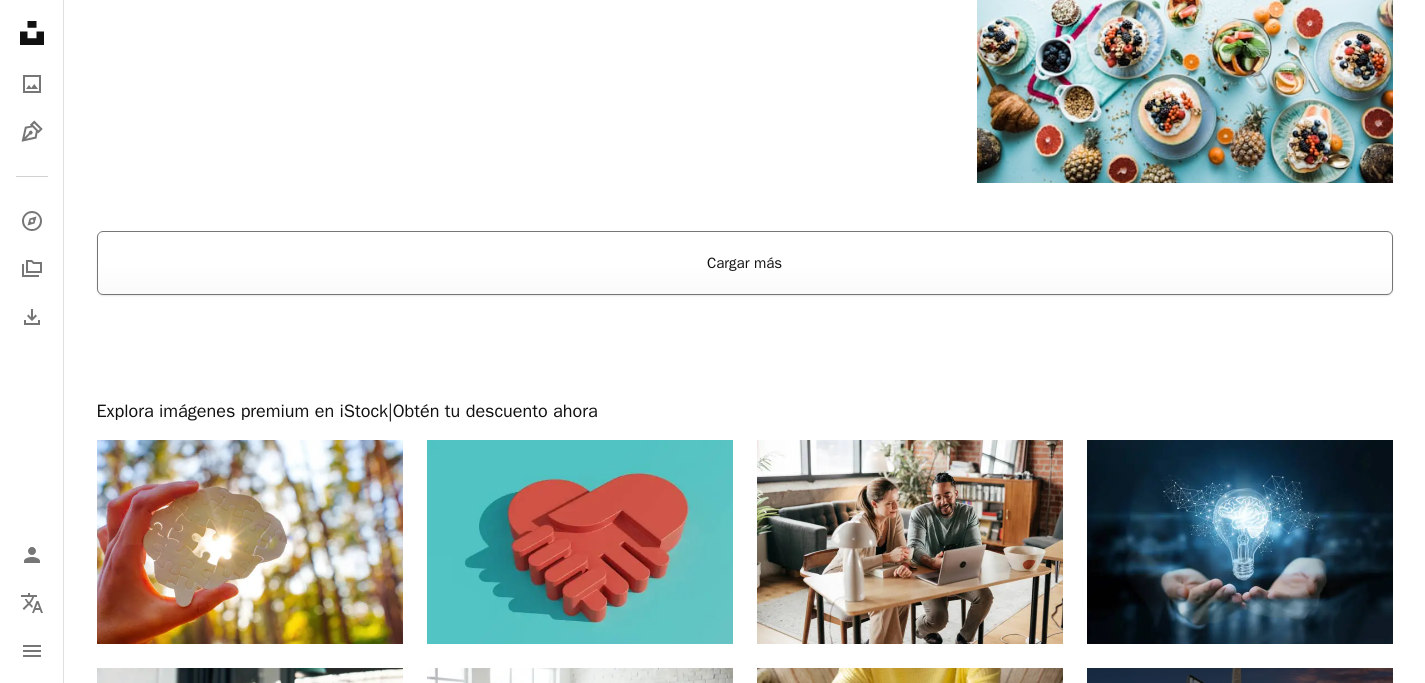 click on "Cargar más" at bounding box center [745, 263] 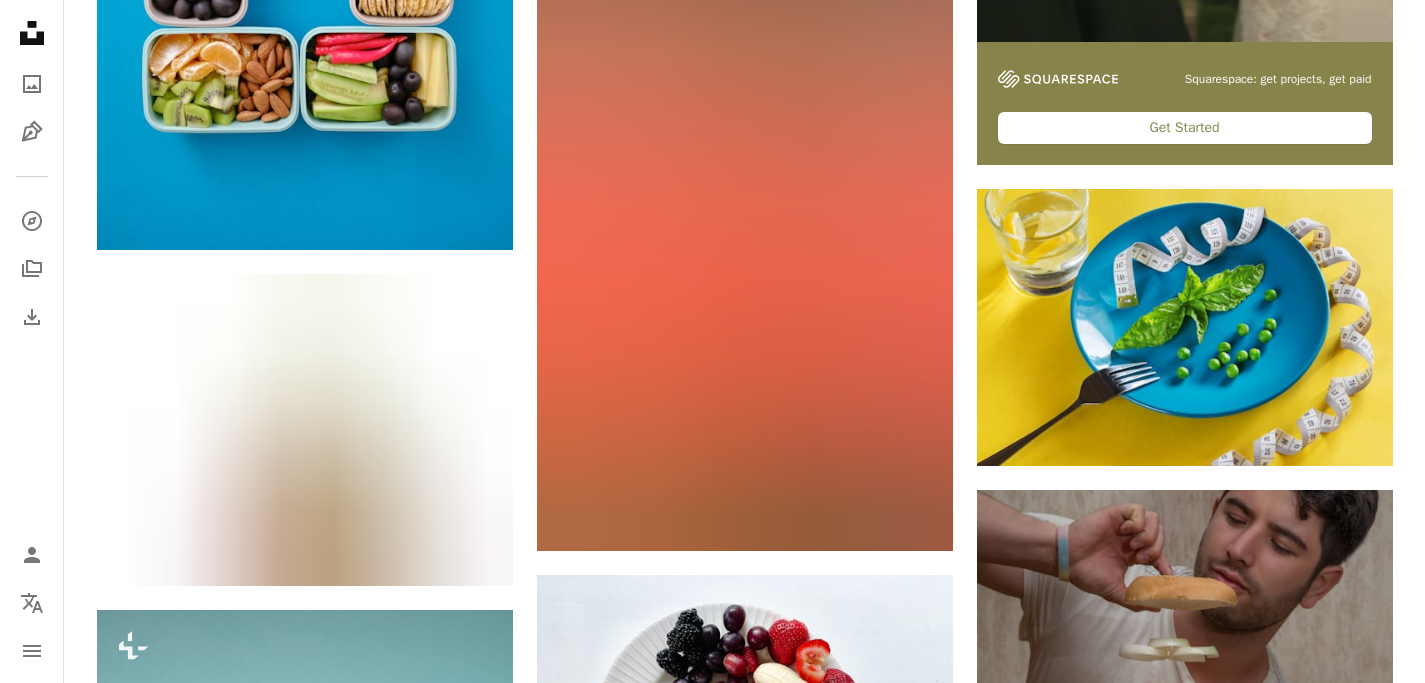 scroll, scrollTop: 0, scrollLeft: 0, axis: both 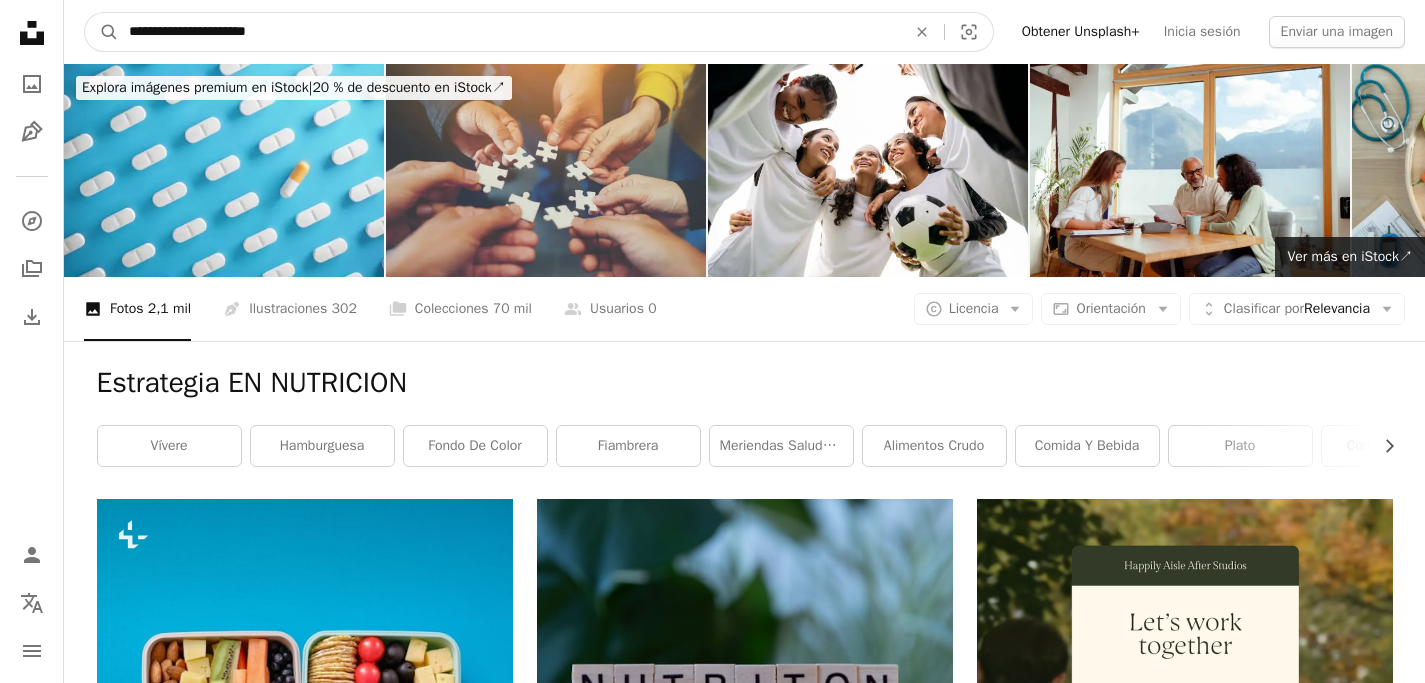 click on "**********" at bounding box center [509, 32] 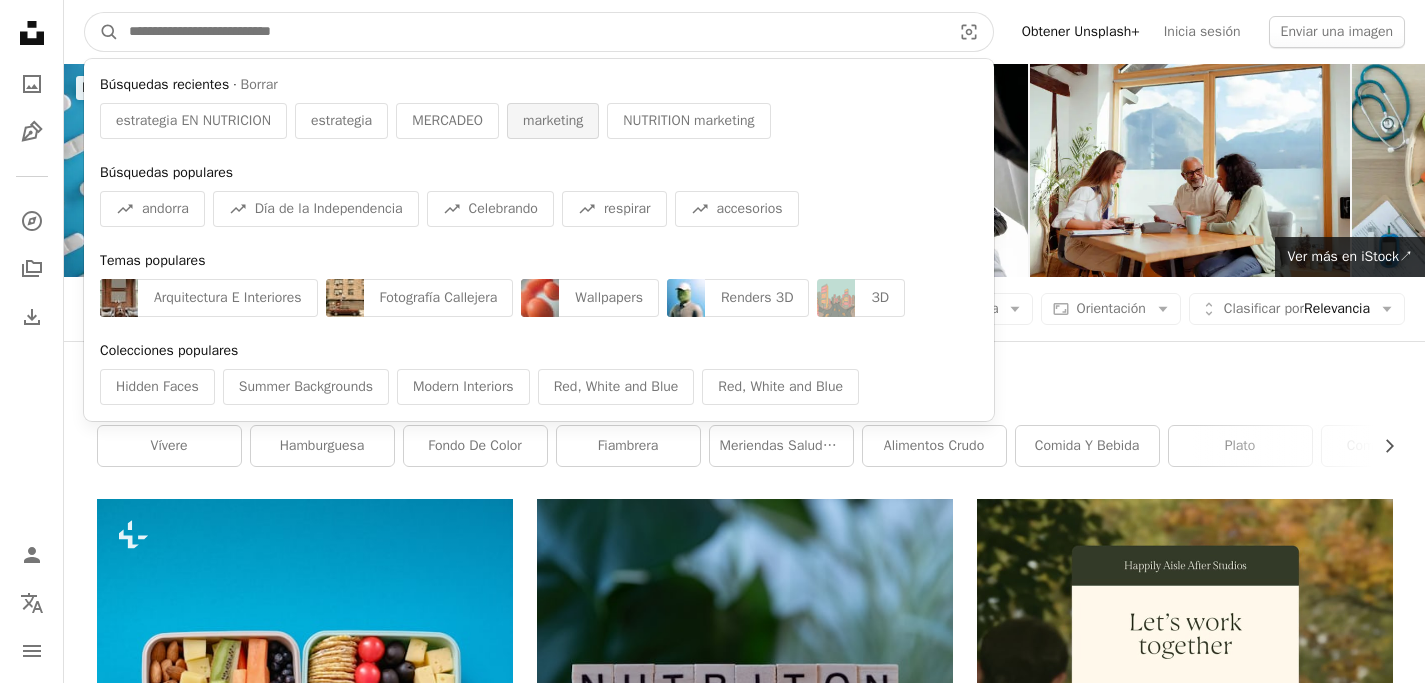 type 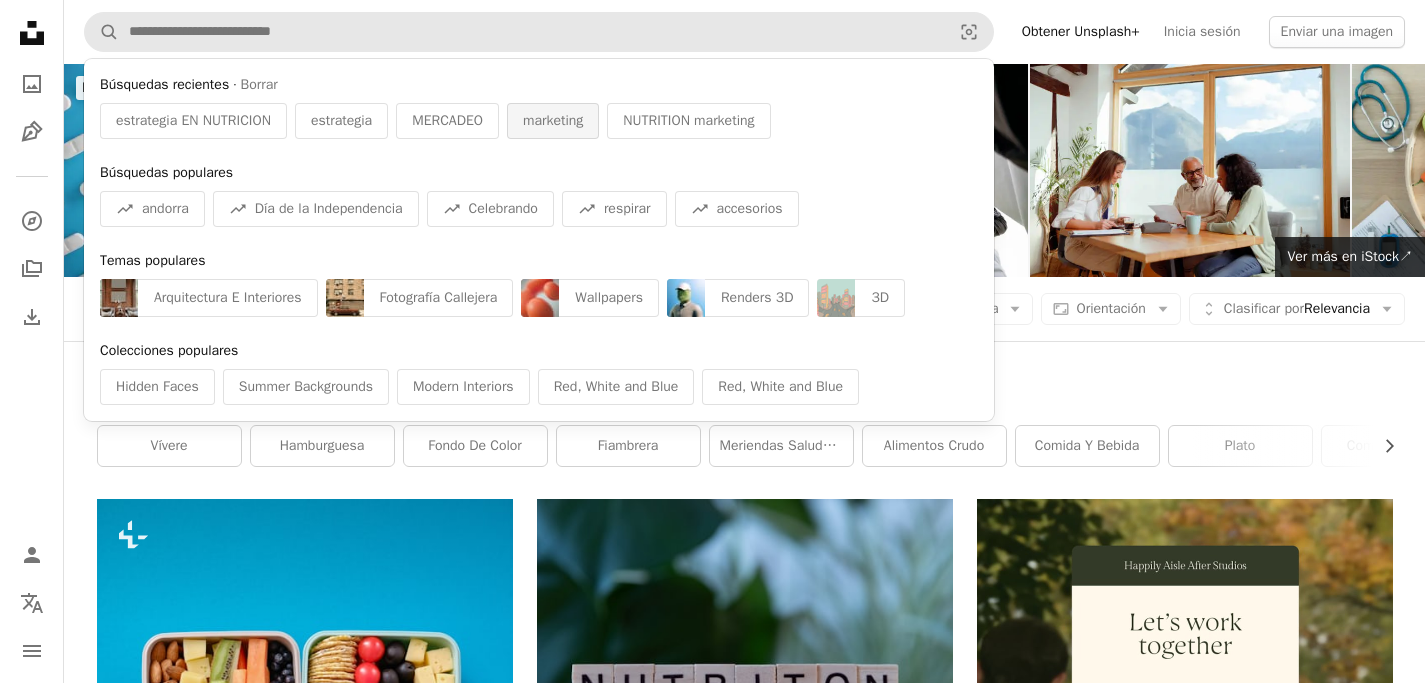 click on "marketing" at bounding box center (553, 121) 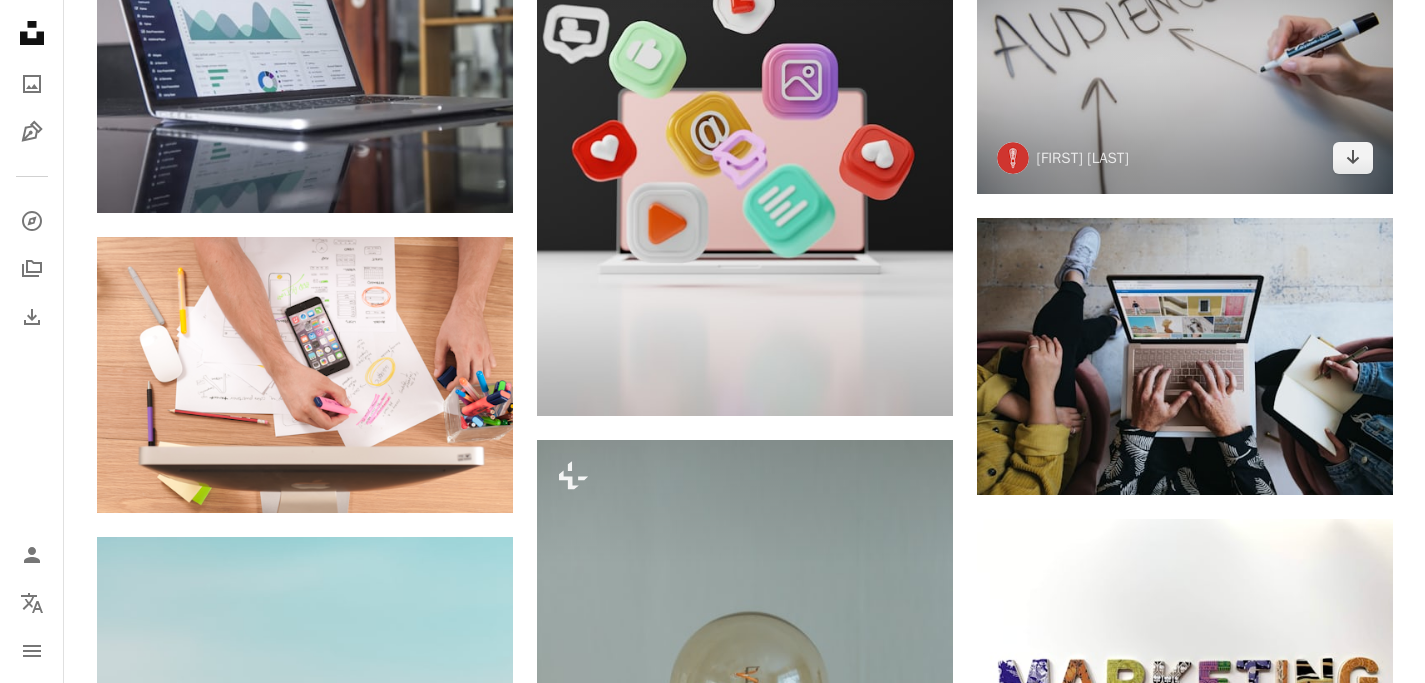 scroll, scrollTop: 540, scrollLeft: 0, axis: vertical 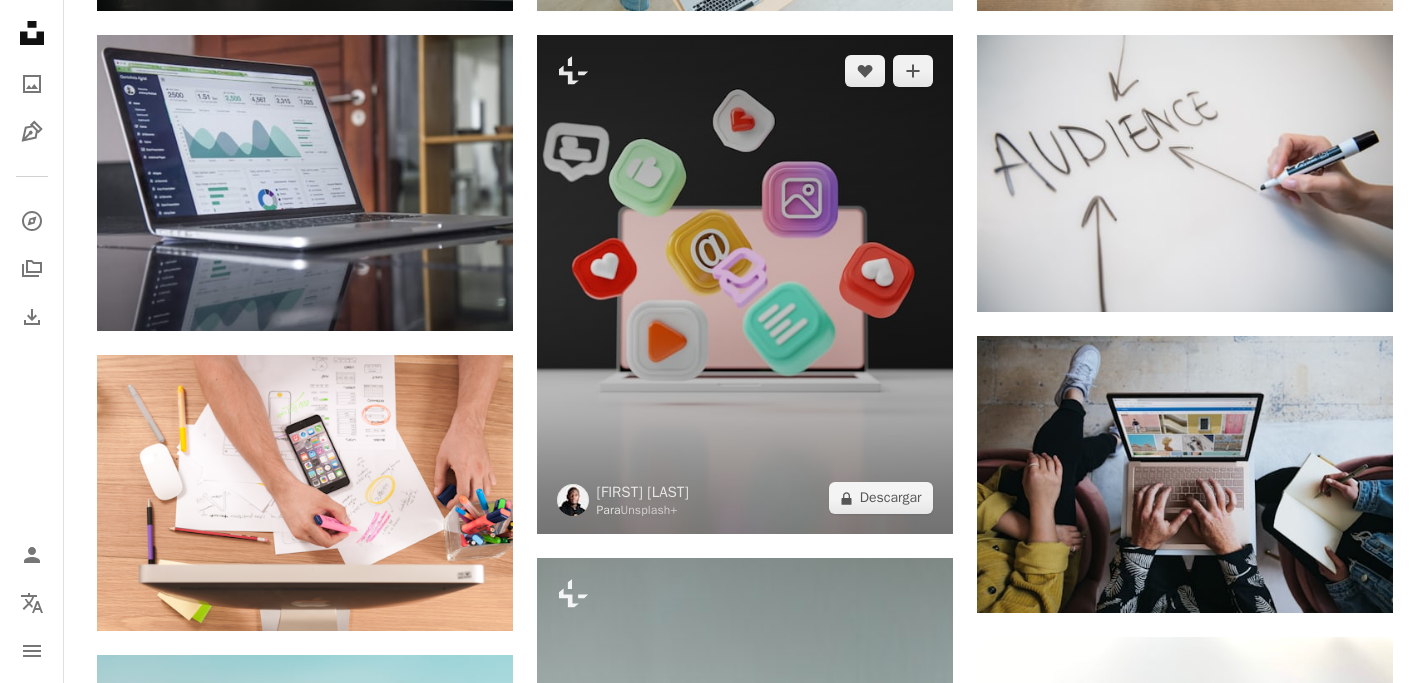 click at bounding box center [745, 284] 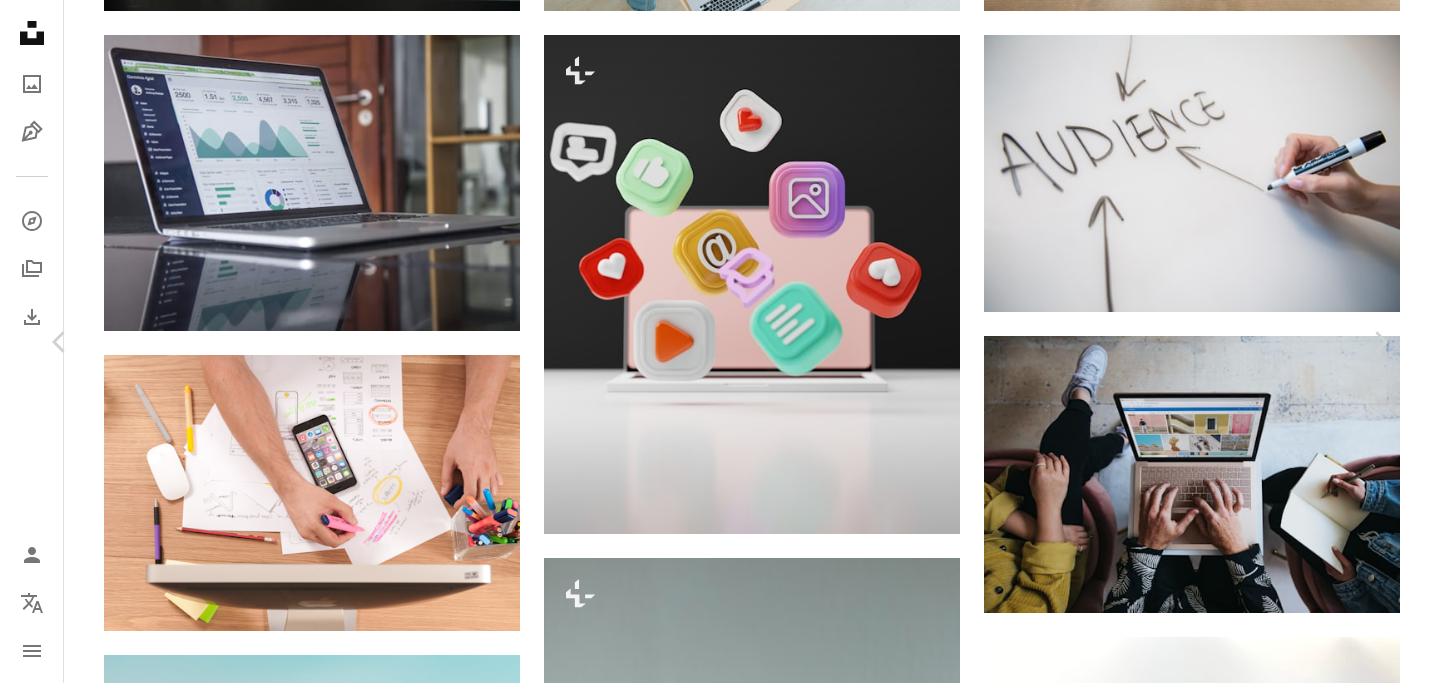 click on "An X shape" at bounding box center [20, 20] 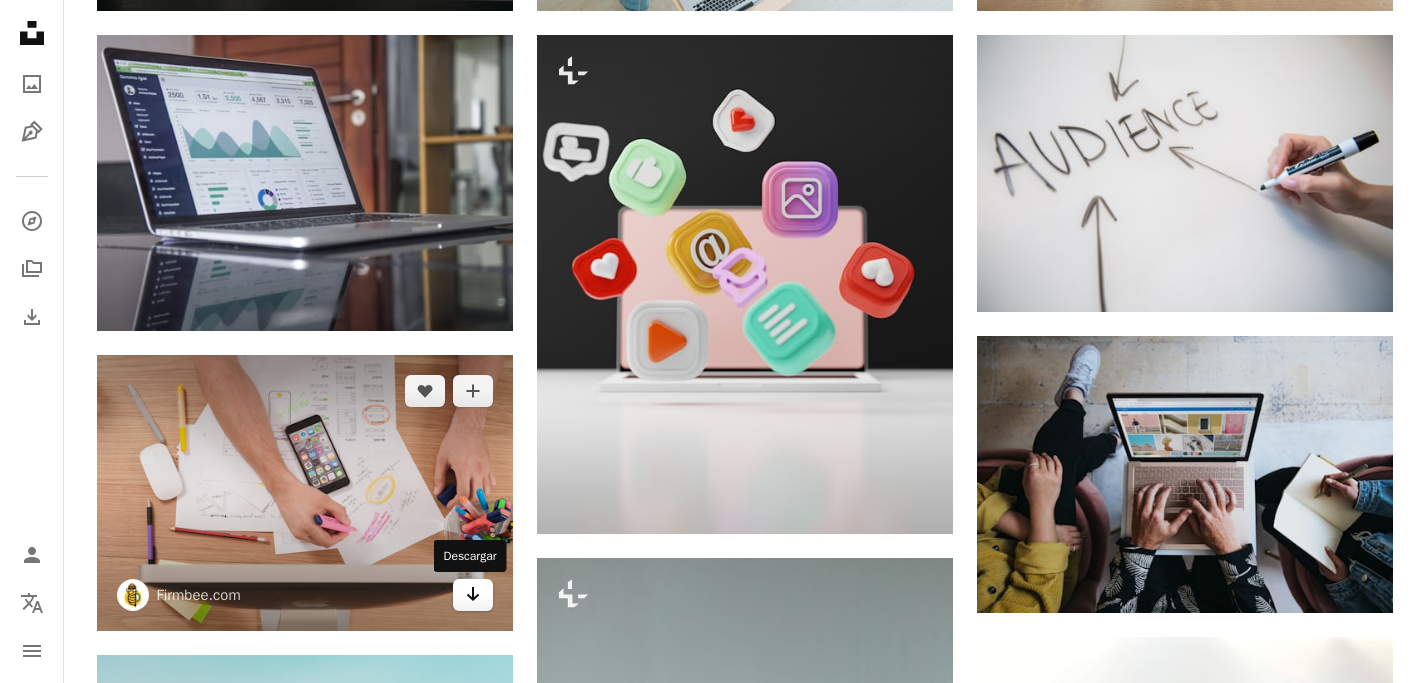 click on "Arrow pointing down" at bounding box center (473, 595) 